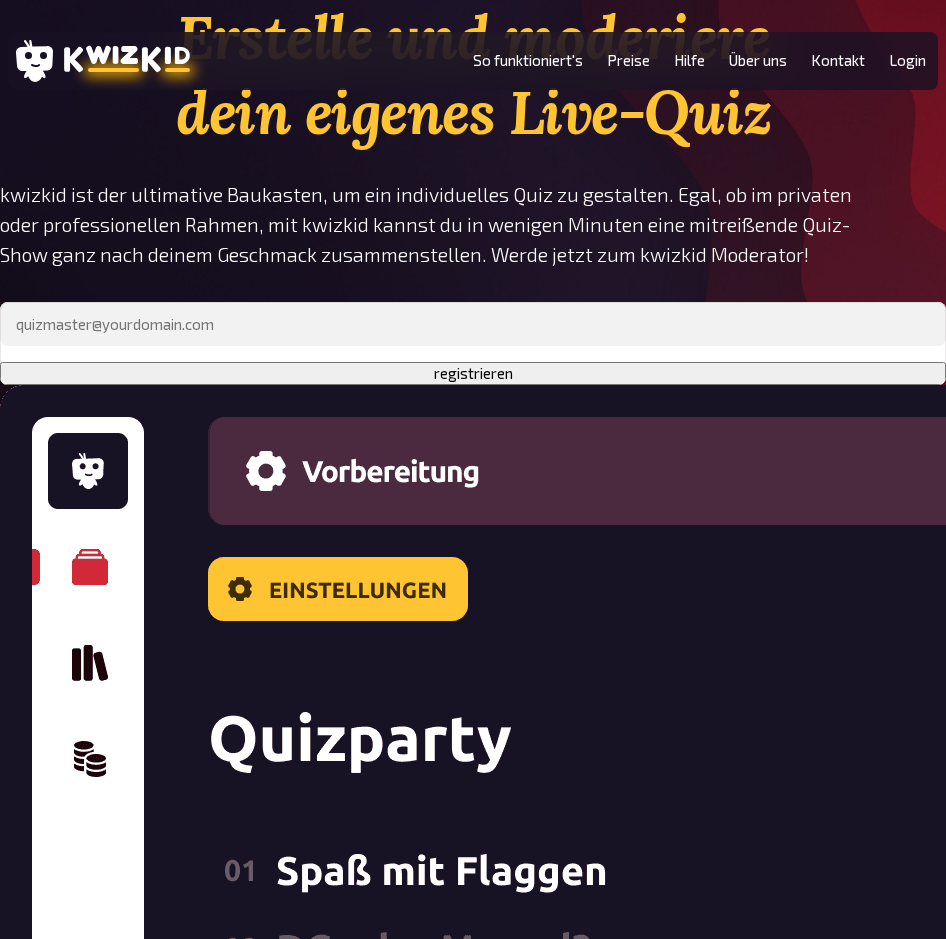 scroll, scrollTop: 0, scrollLeft: 0, axis: both 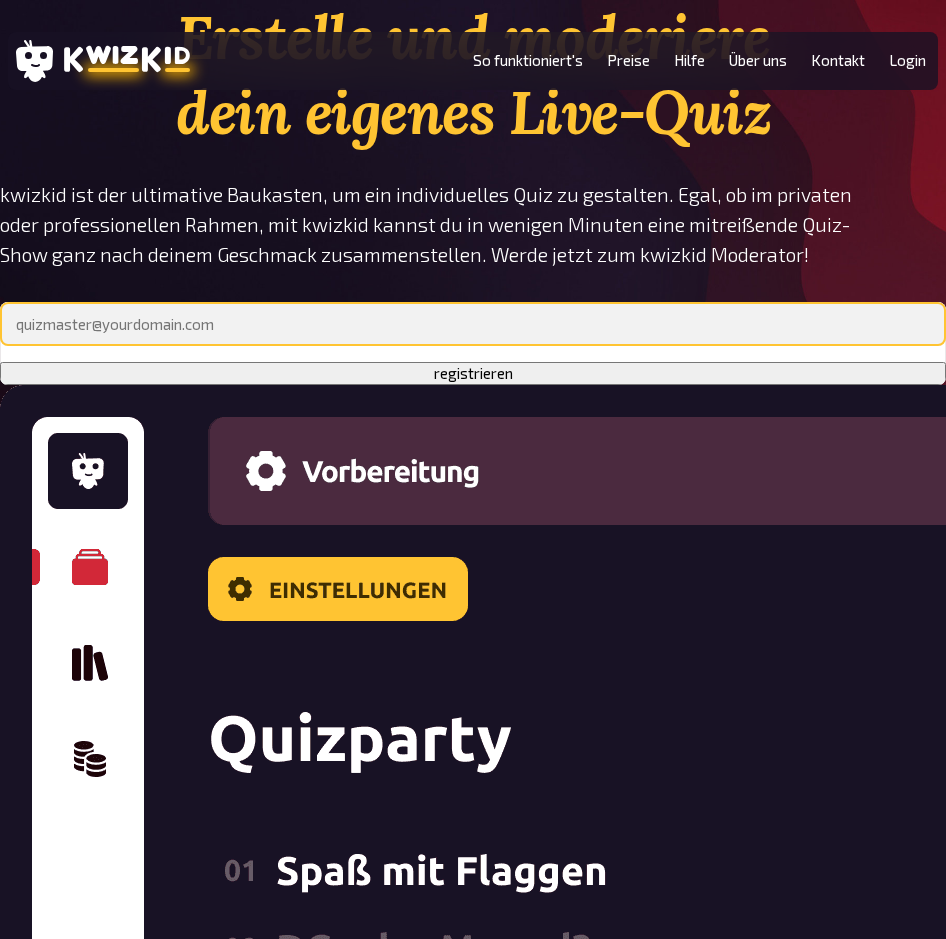click at bounding box center (473, 324) 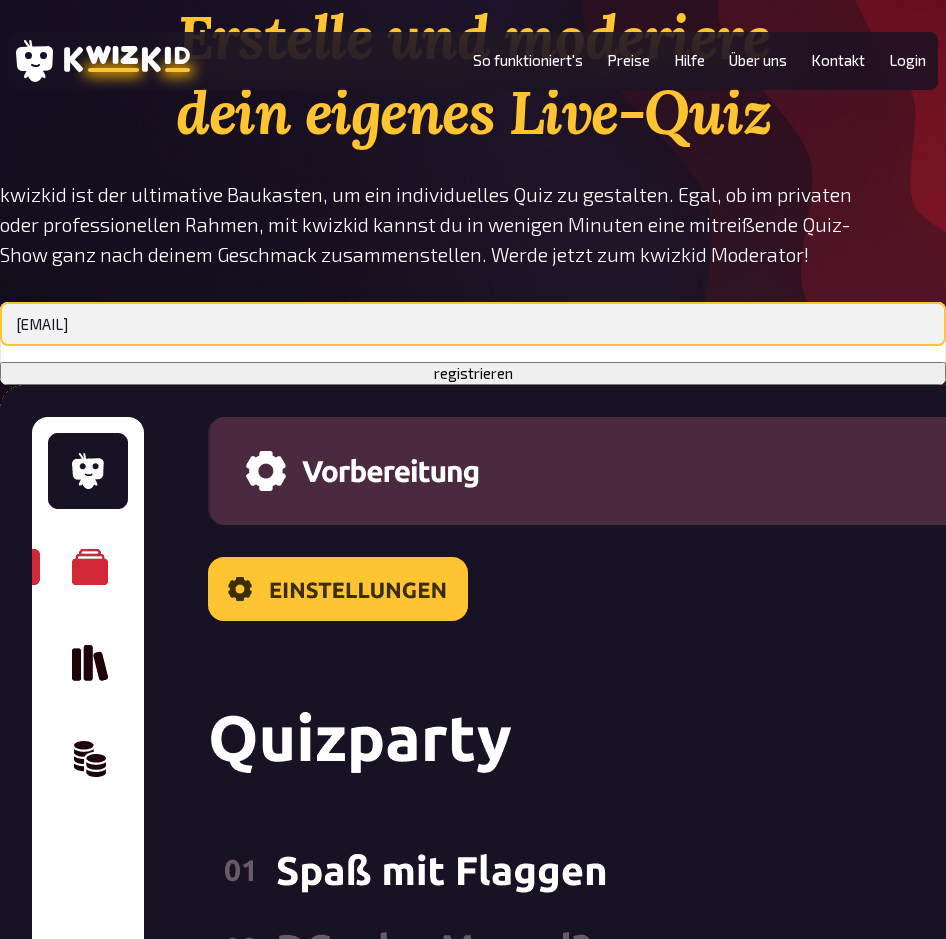 click on "[EMAIL]" at bounding box center [473, 324] 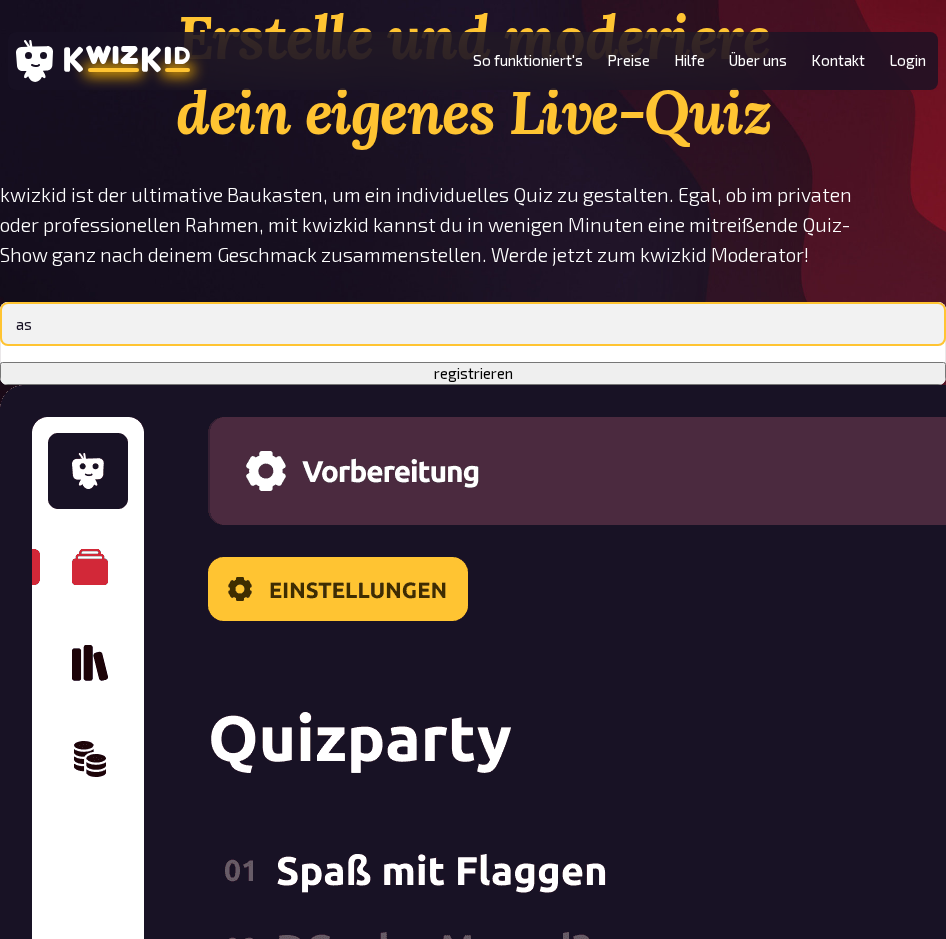 type on "[EMAIL]" 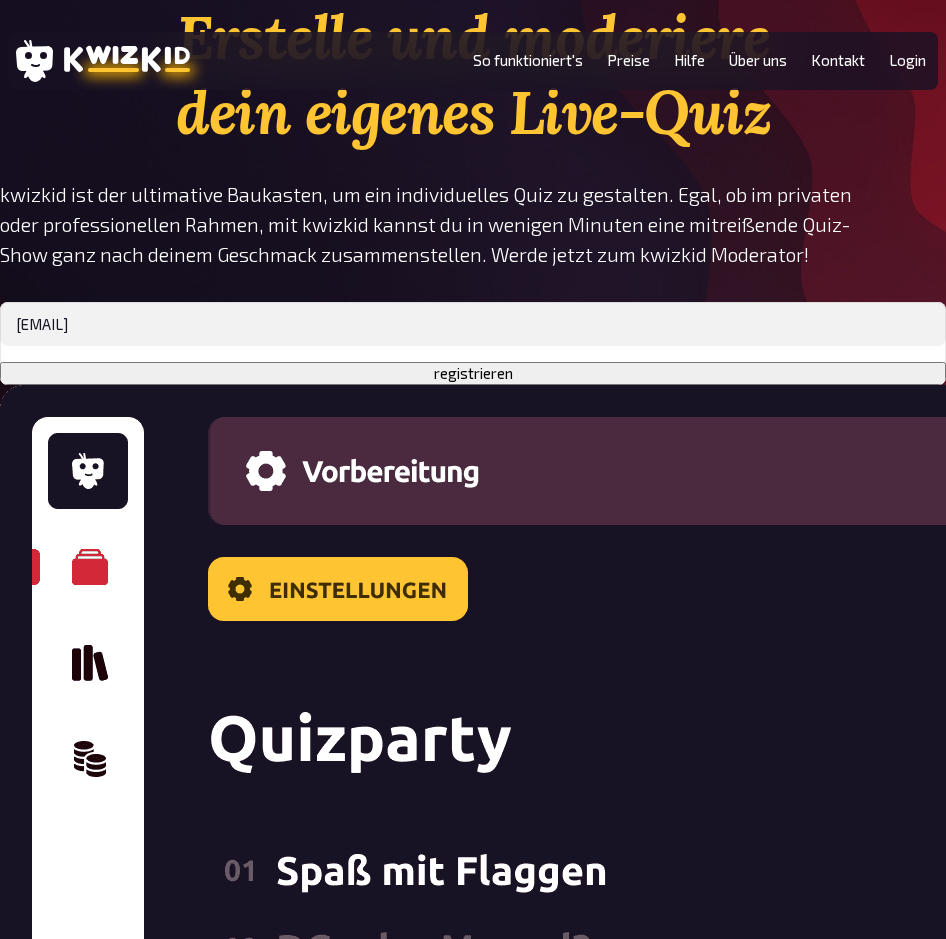 click on "registrieren" at bounding box center [473, 373] 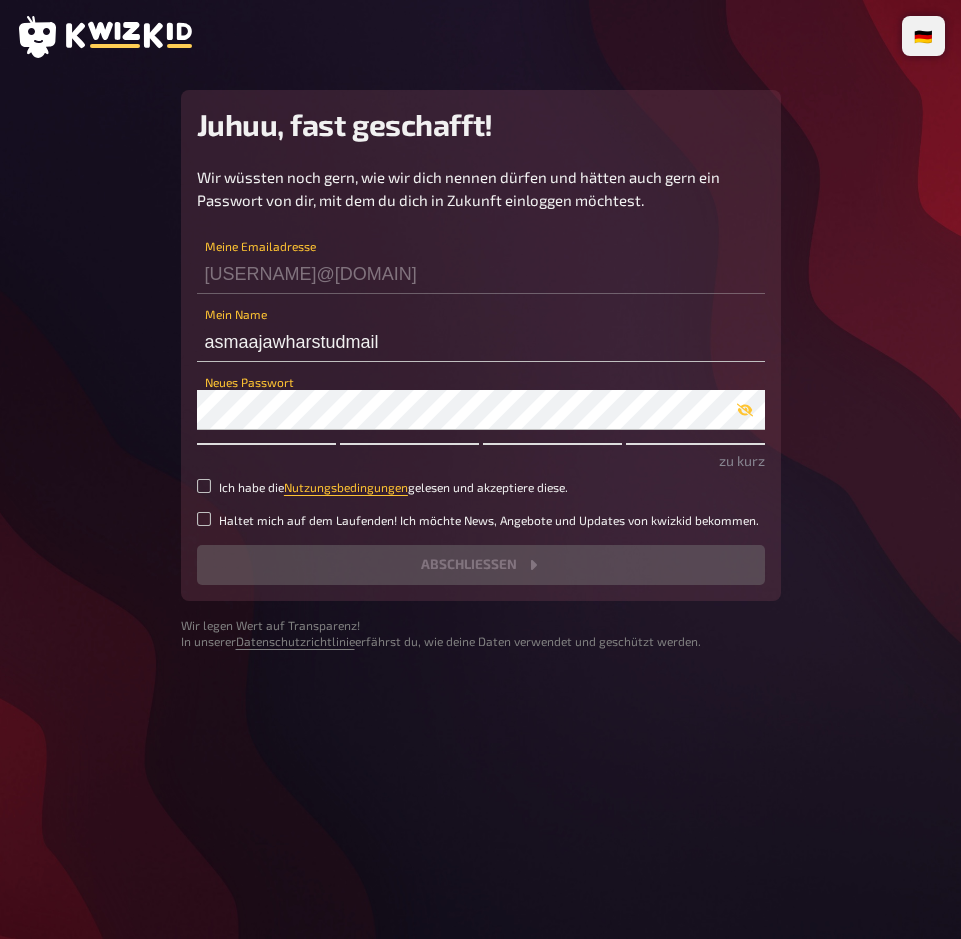 scroll, scrollTop: 0, scrollLeft: 0, axis: both 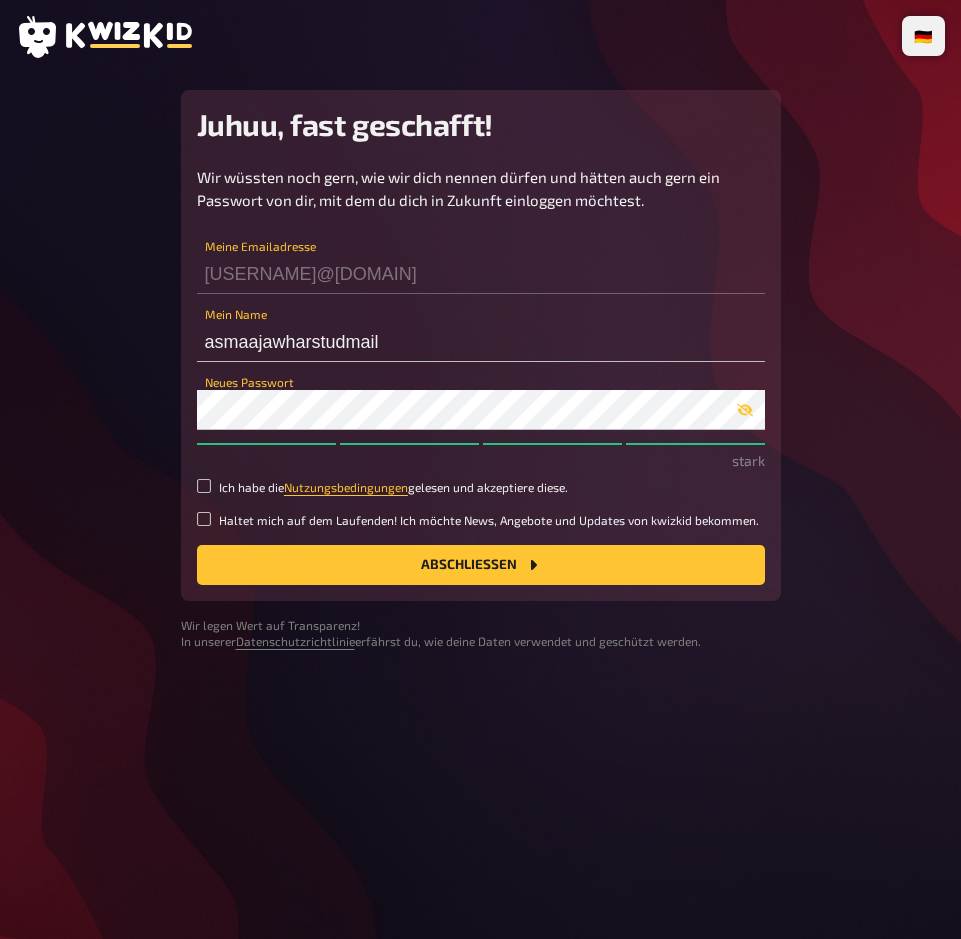 click on "Ich habe die  Nutzungsbedingungen  gelesen und akzeptiere diese." at bounding box center [393, 487] 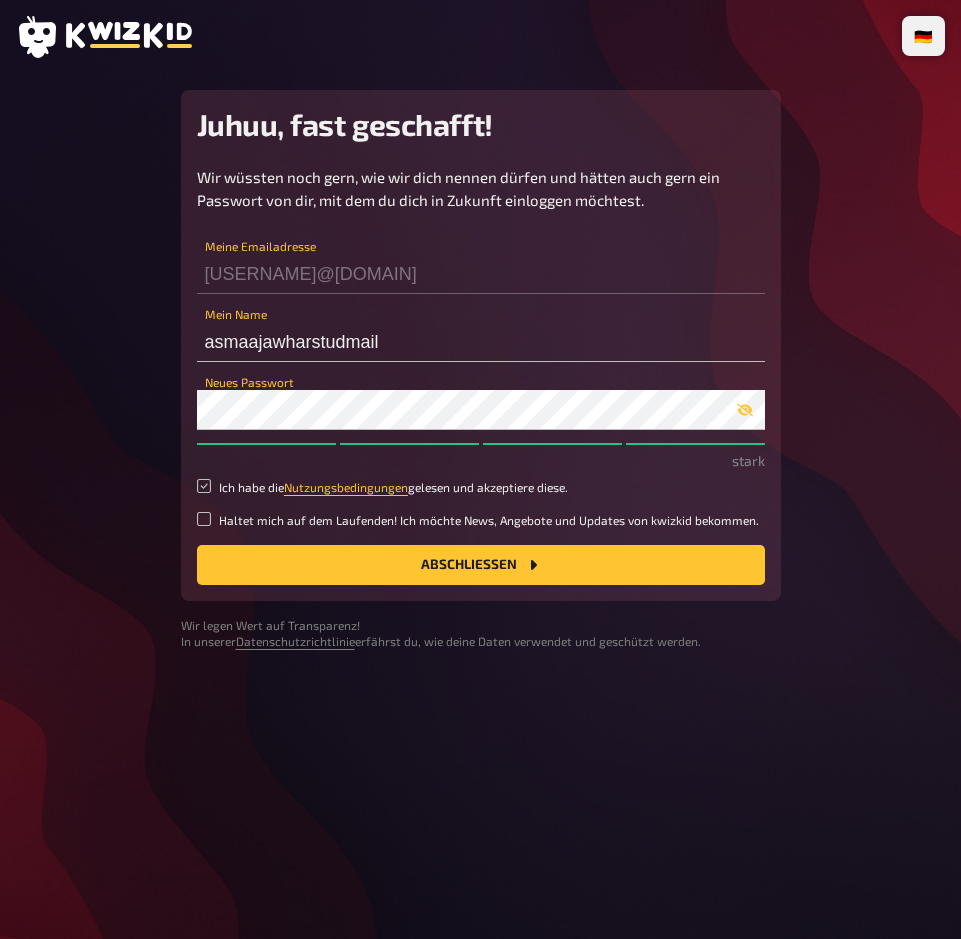 click on "Ich habe die  Nutzungsbedingungen  gelesen und akzeptiere diese." at bounding box center (204, 486) 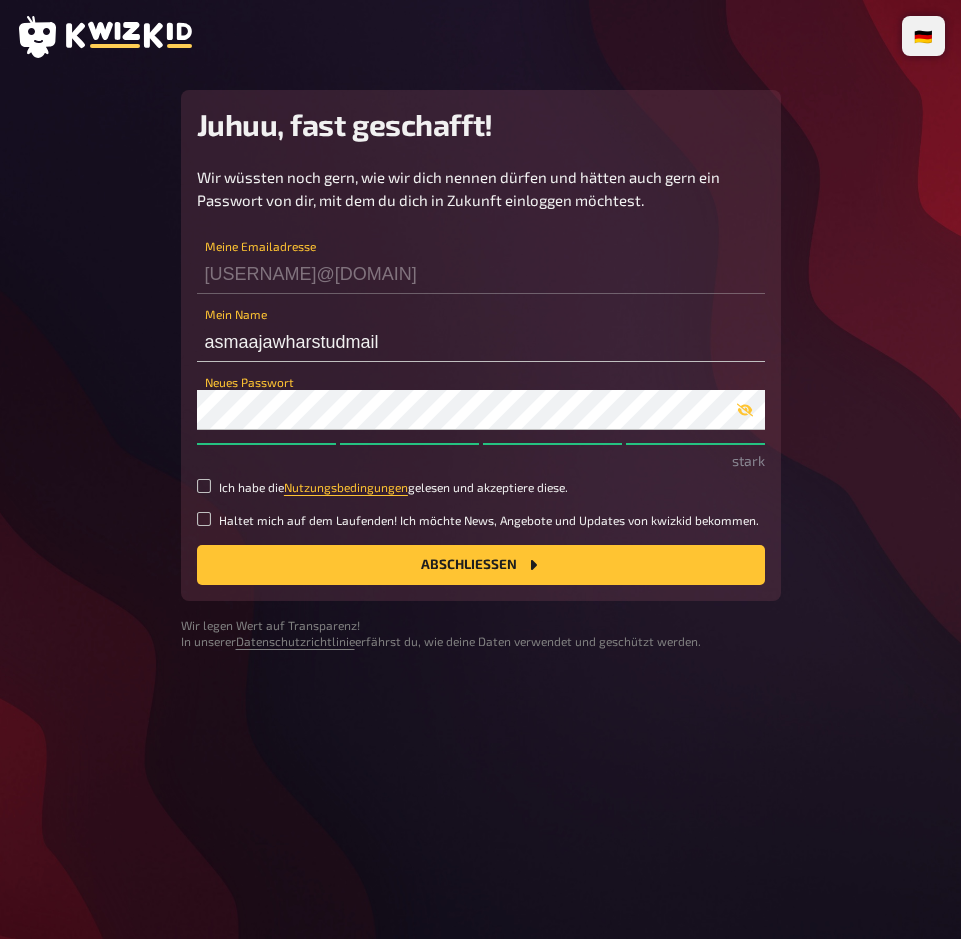 checkbox on "true" 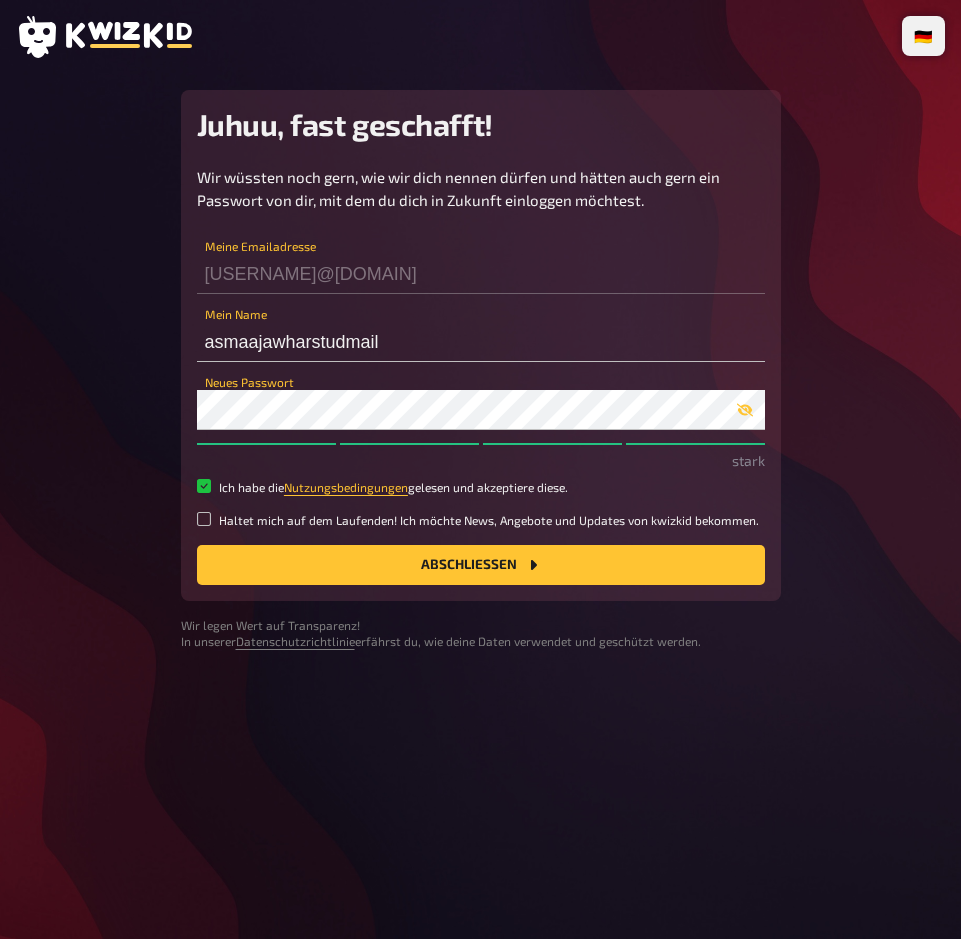 click on "Haltet mich auf dem Laufenden! Ich möchte News, Angebote und Updates von kwizkid bekommen." at bounding box center (393, 487) 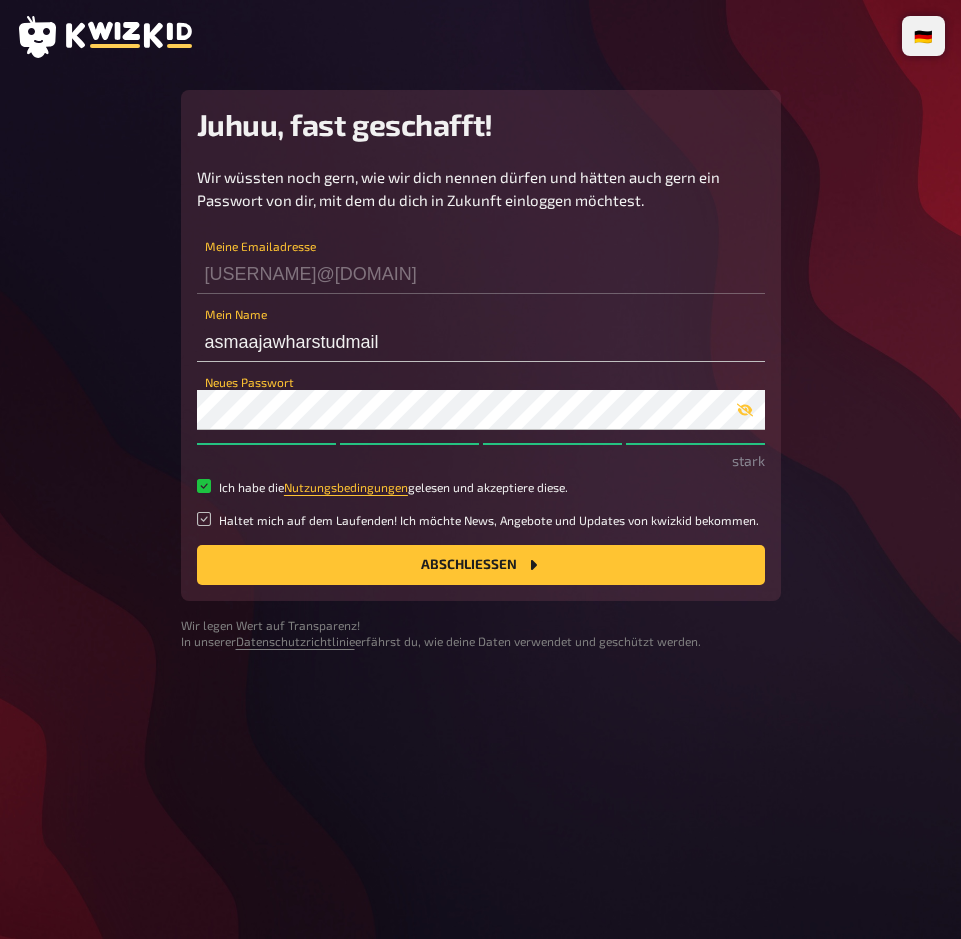 click on "Haltet mich auf dem Laufenden! Ich möchte News, Angebote und Updates von kwizkid bekommen." at bounding box center [204, 486] 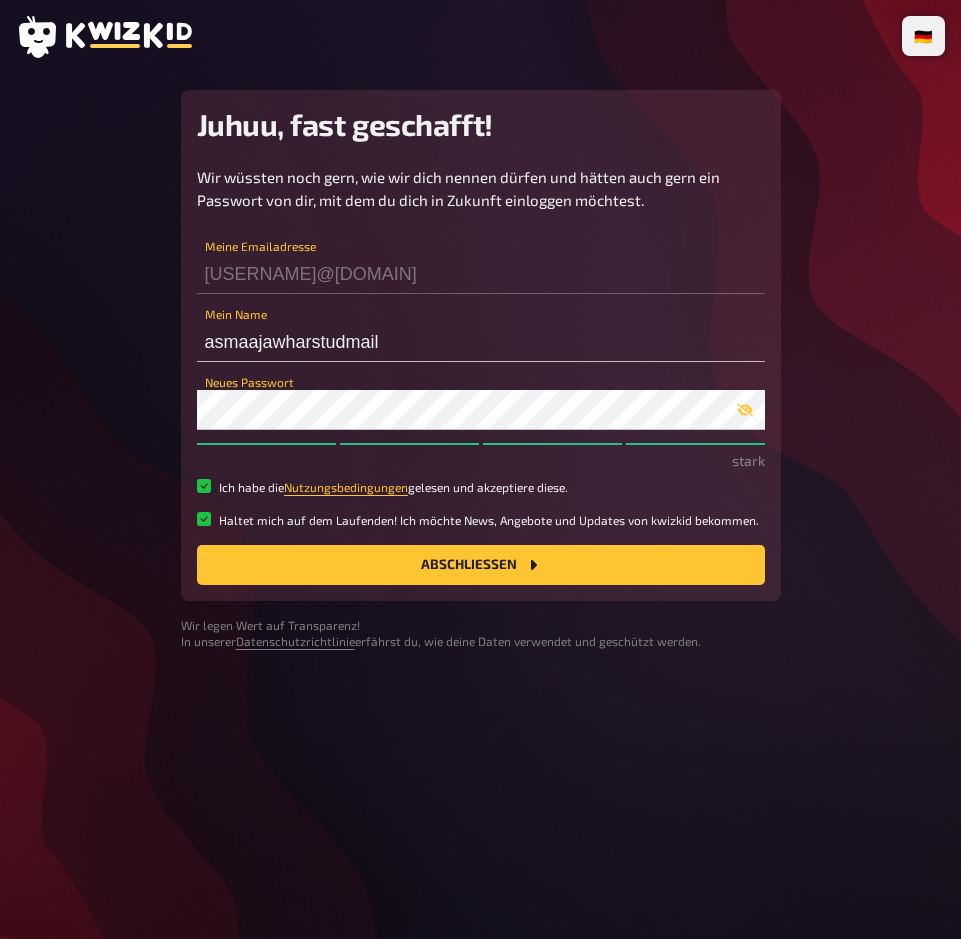 click on "Haltet mich auf dem Laufenden! Ich möchte News, Angebote und Updates von kwizkid bekommen." at bounding box center [393, 487] 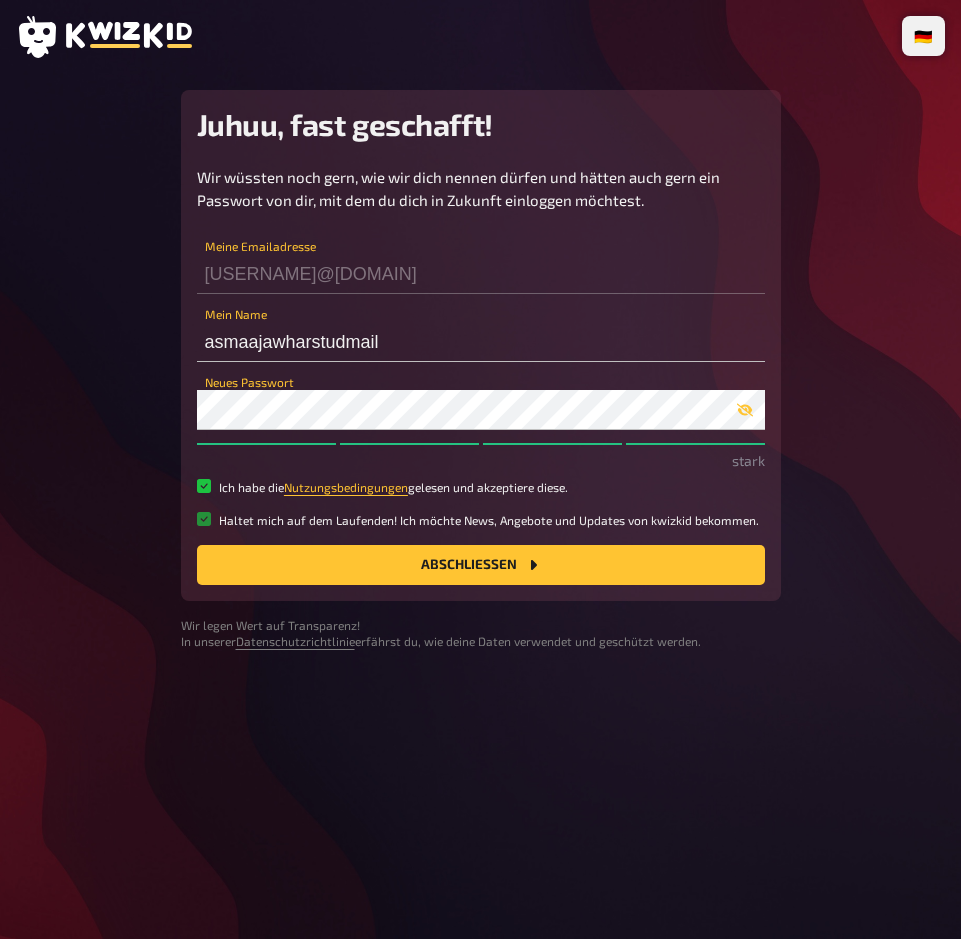 click on "Haltet mich auf dem Laufenden! Ich möchte News, Angebote und Updates von kwizkid bekommen." at bounding box center (204, 486) 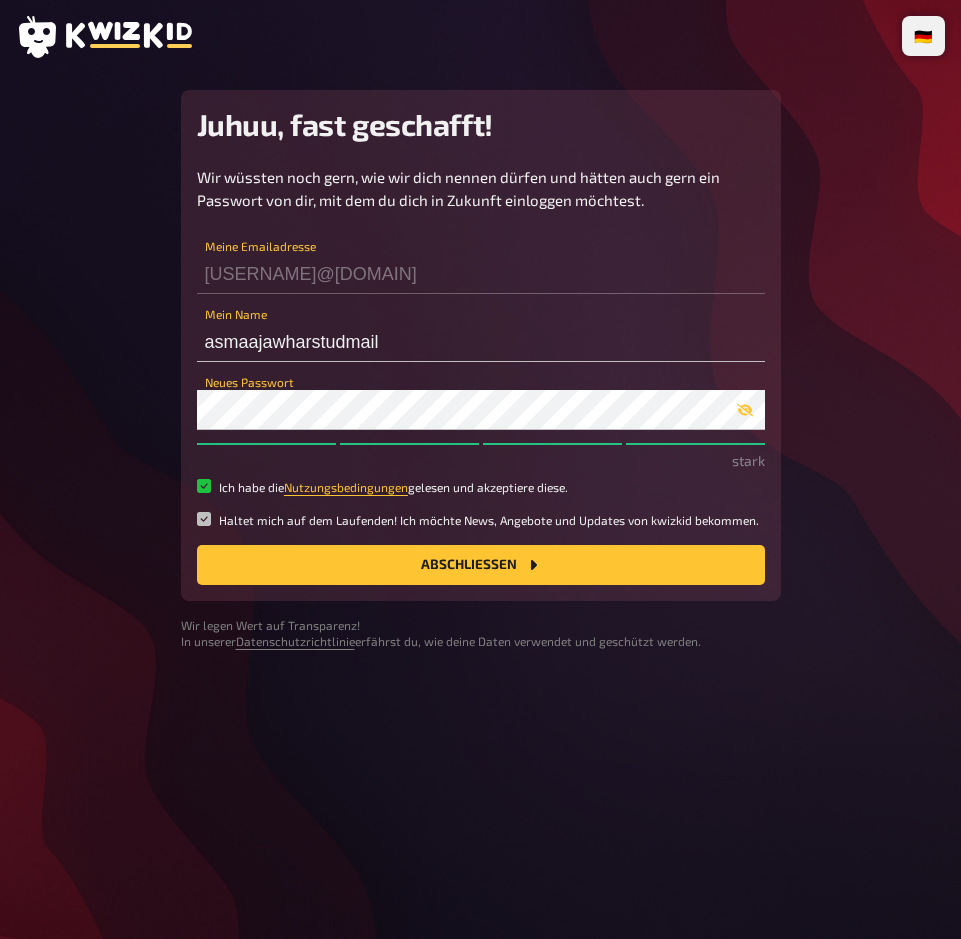 checkbox on "false" 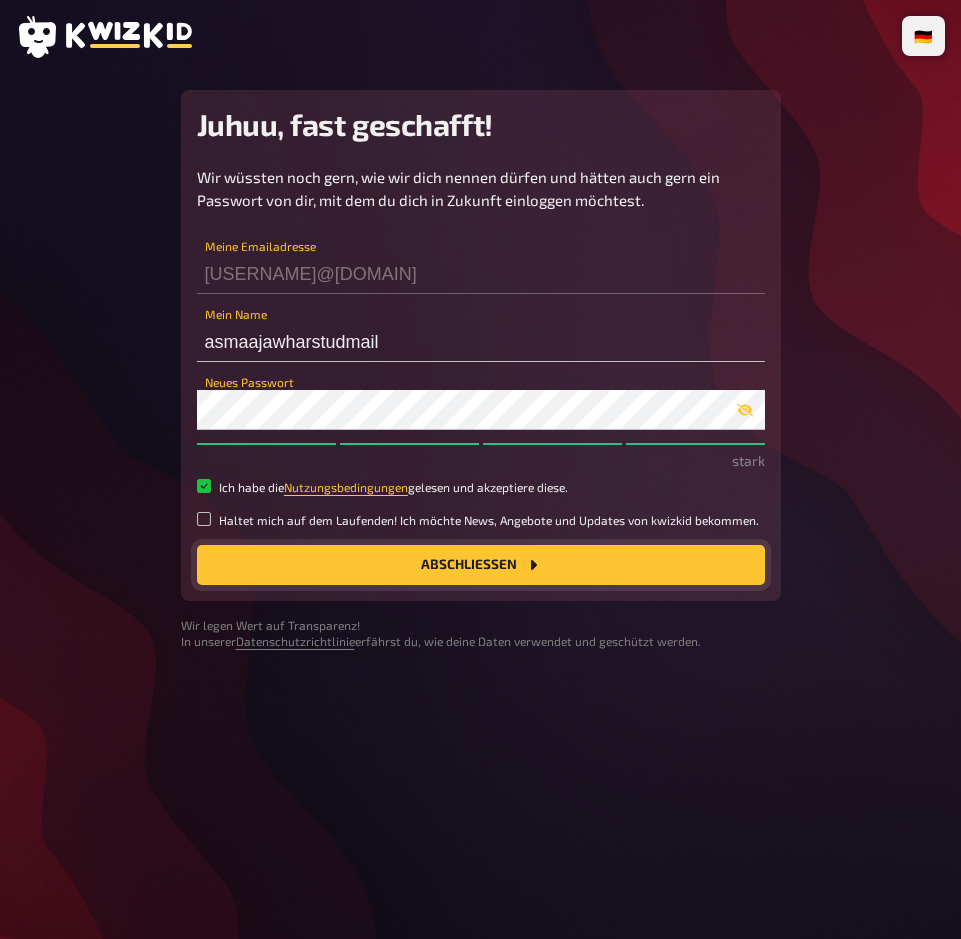 click on "Abschließen" at bounding box center [481, 565] 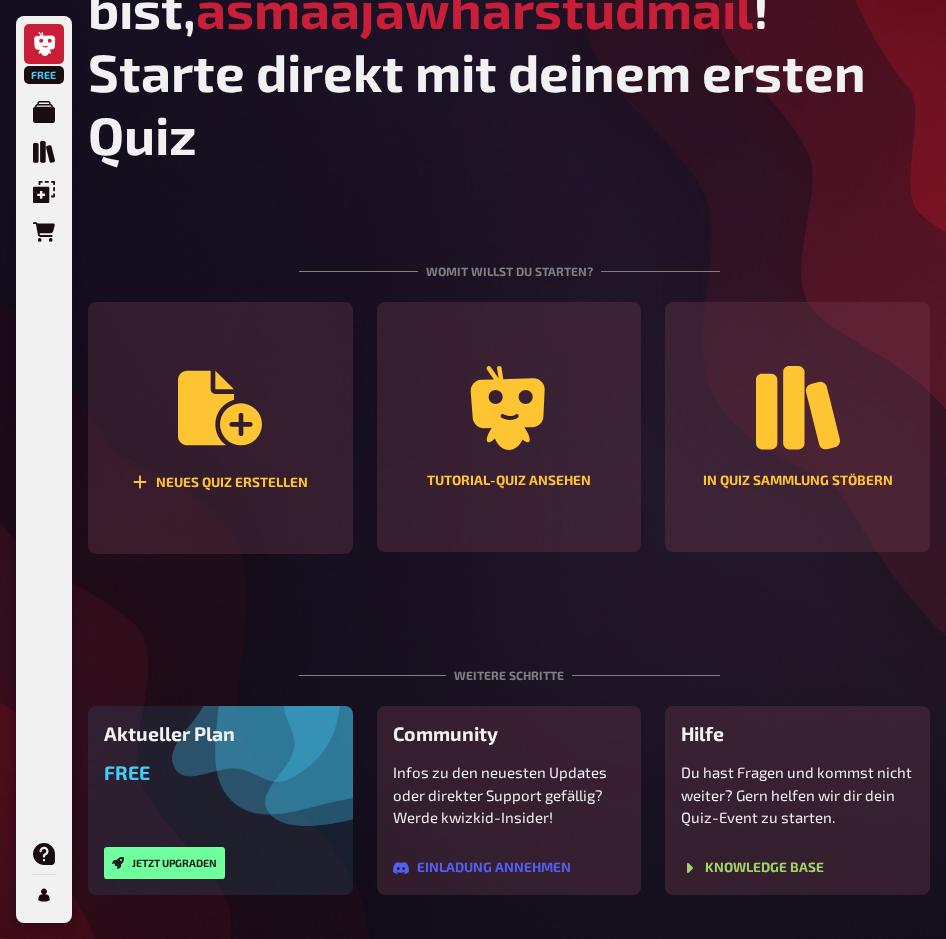 scroll, scrollTop: 206, scrollLeft: 0, axis: vertical 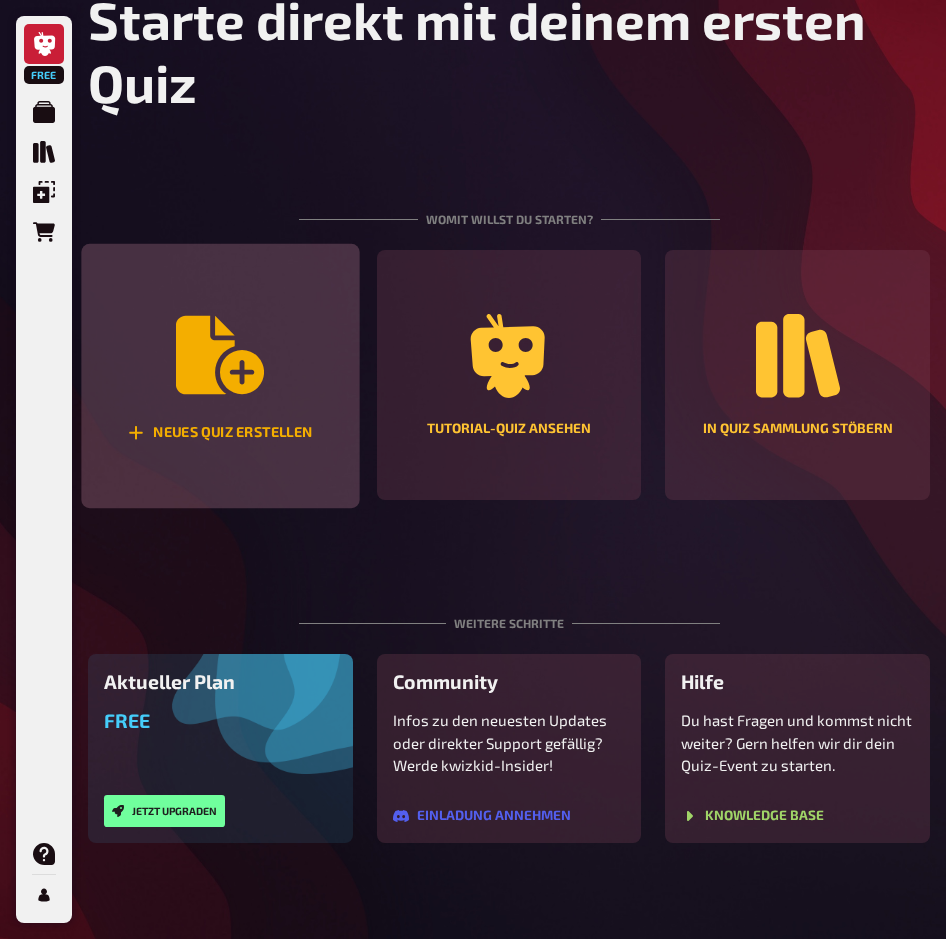 click on "Neues Quiz erstellen" at bounding box center (220, 376) 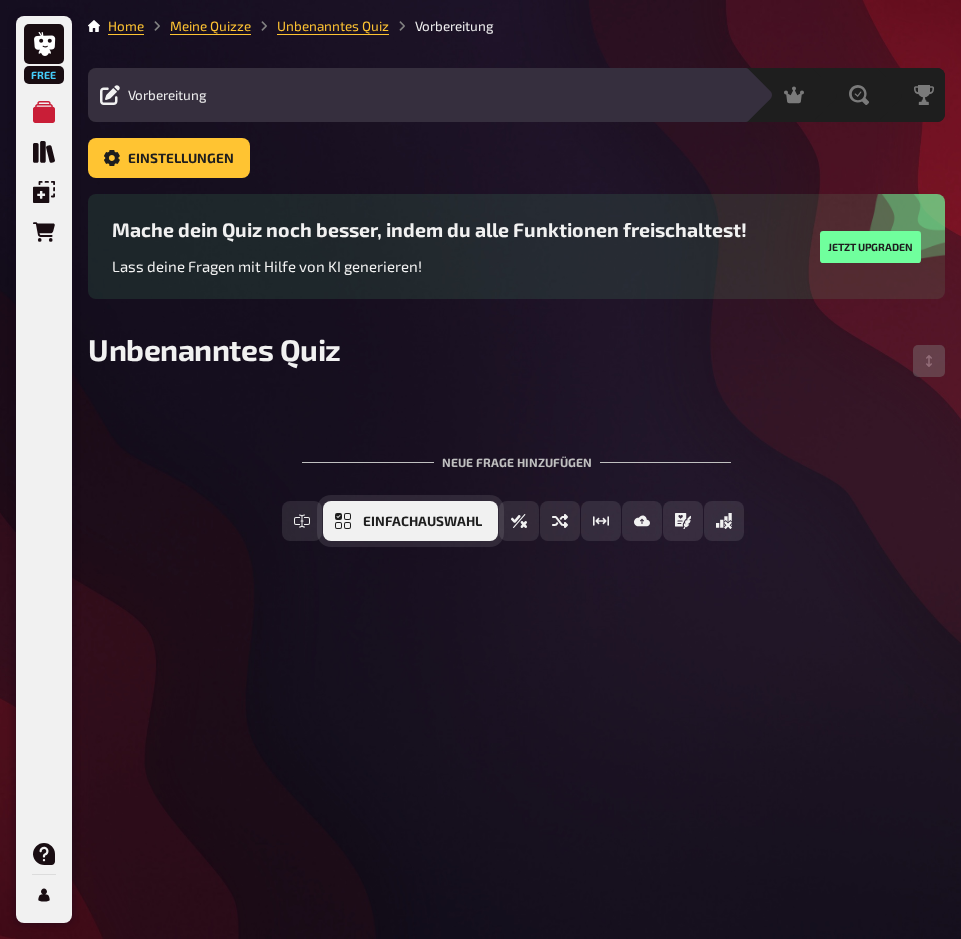 click on "Einfachauswahl" at bounding box center [410, 521] 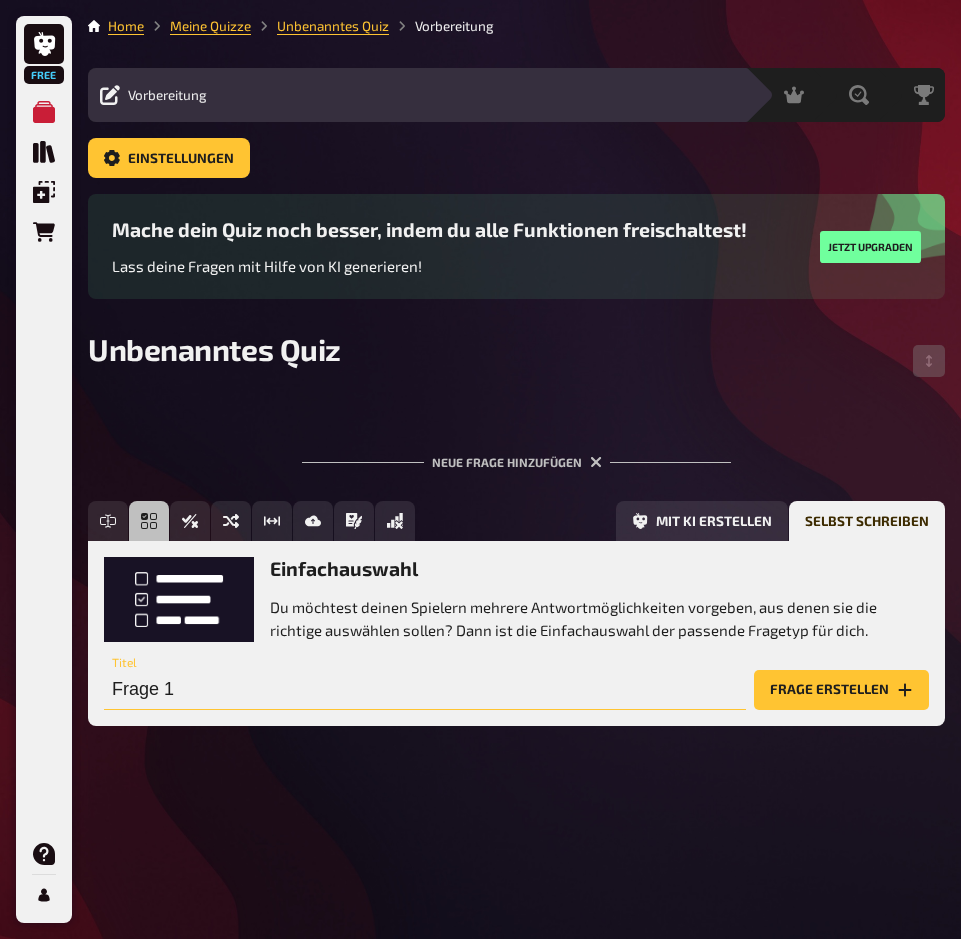 click on "Frage 1" at bounding box center (425, 690) 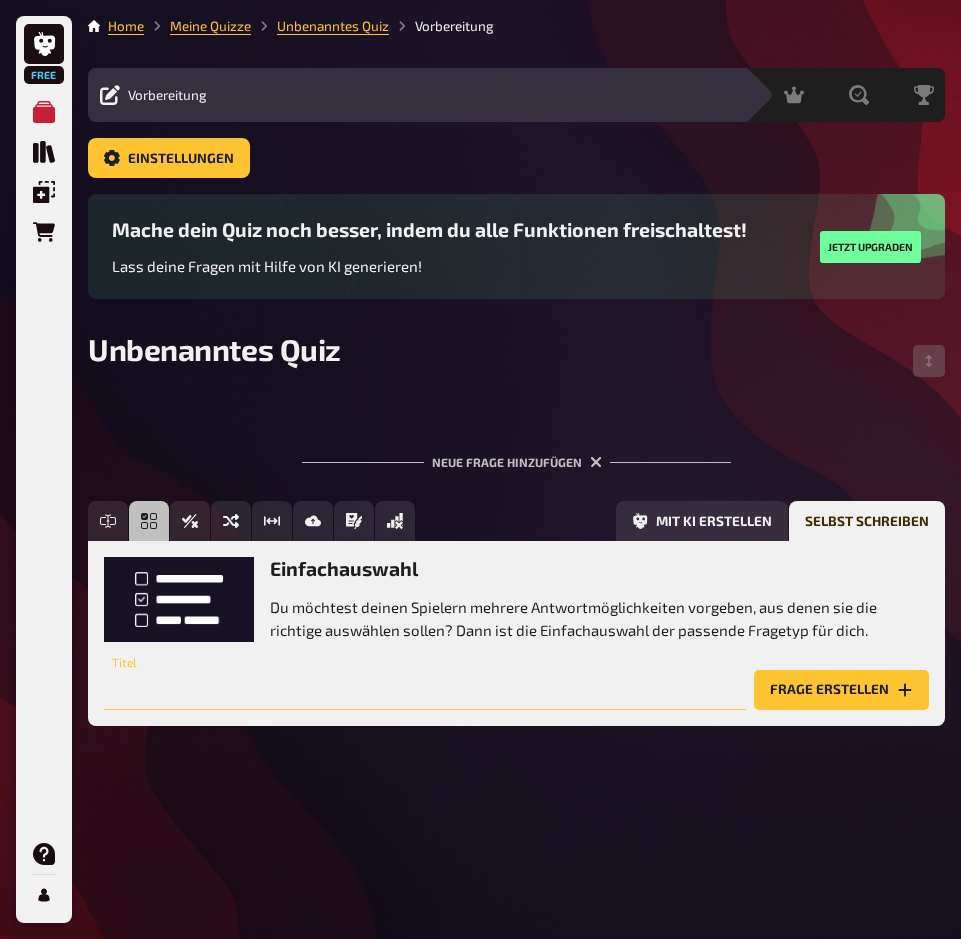 click at bounding box center [425, 690] 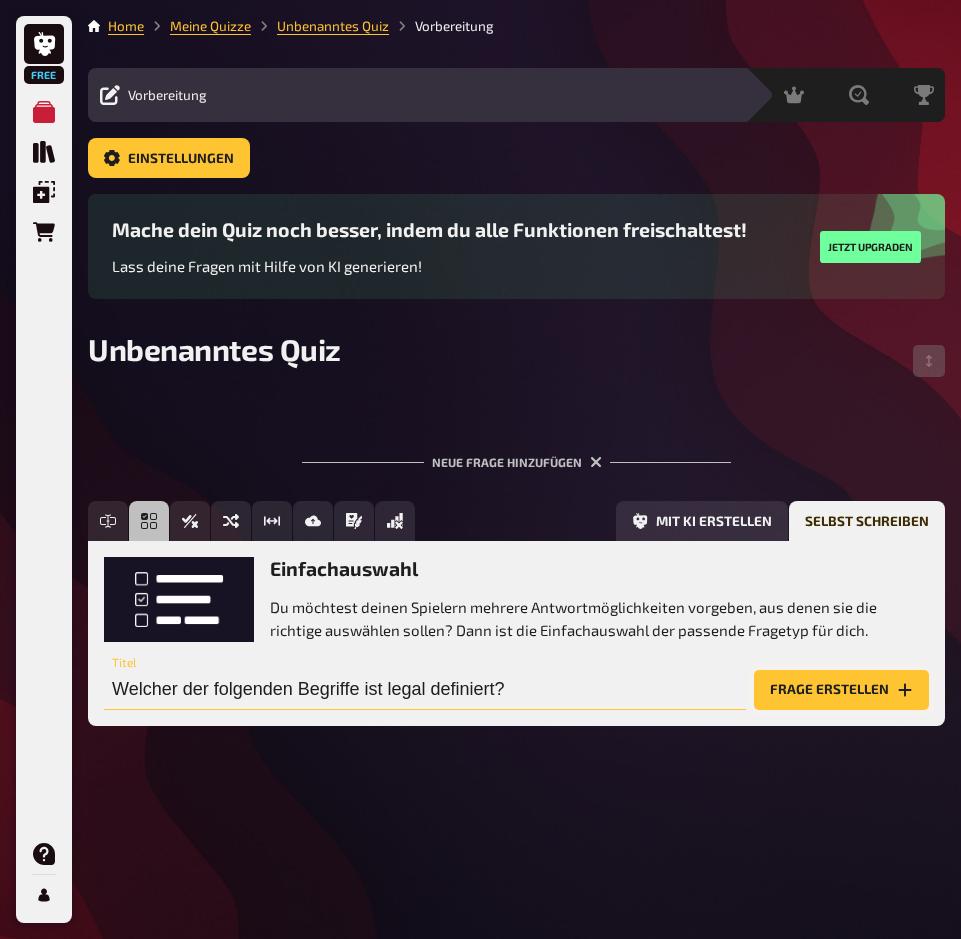 type on "Welcher der folgenden Begriffe ist legal definiert?" 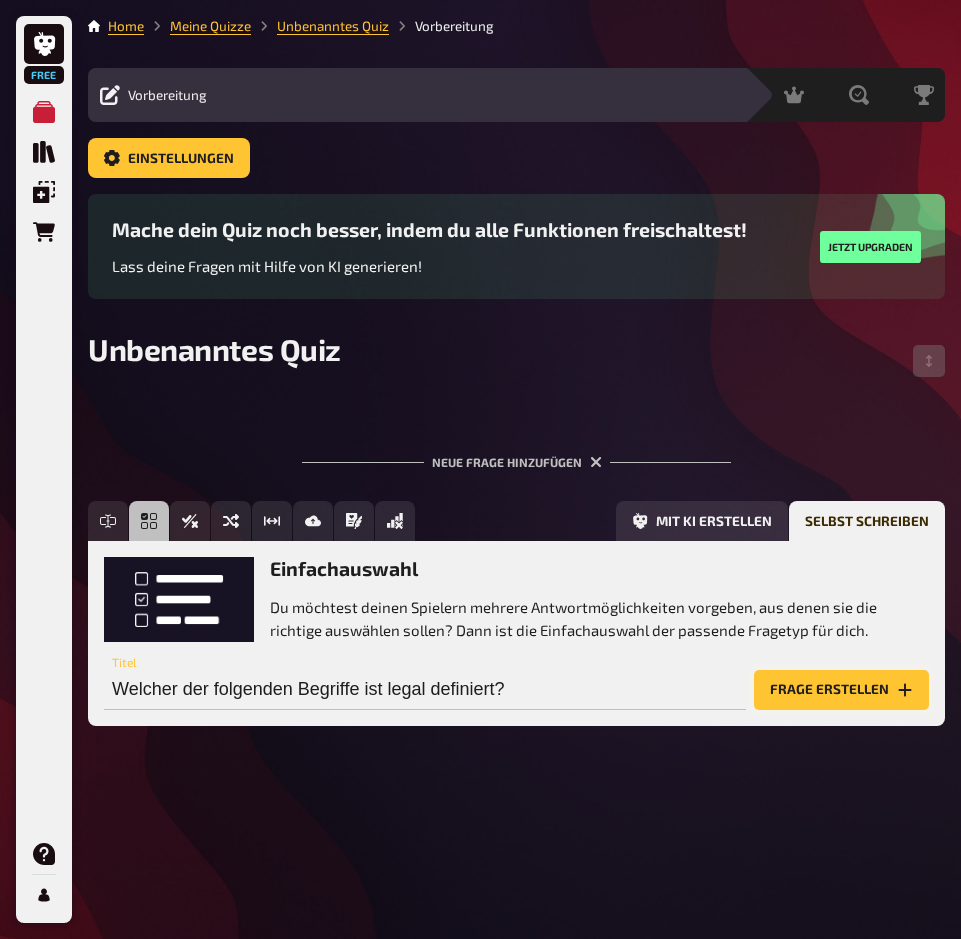 click on "Frage erstellen" at bounding box center [841, 690] 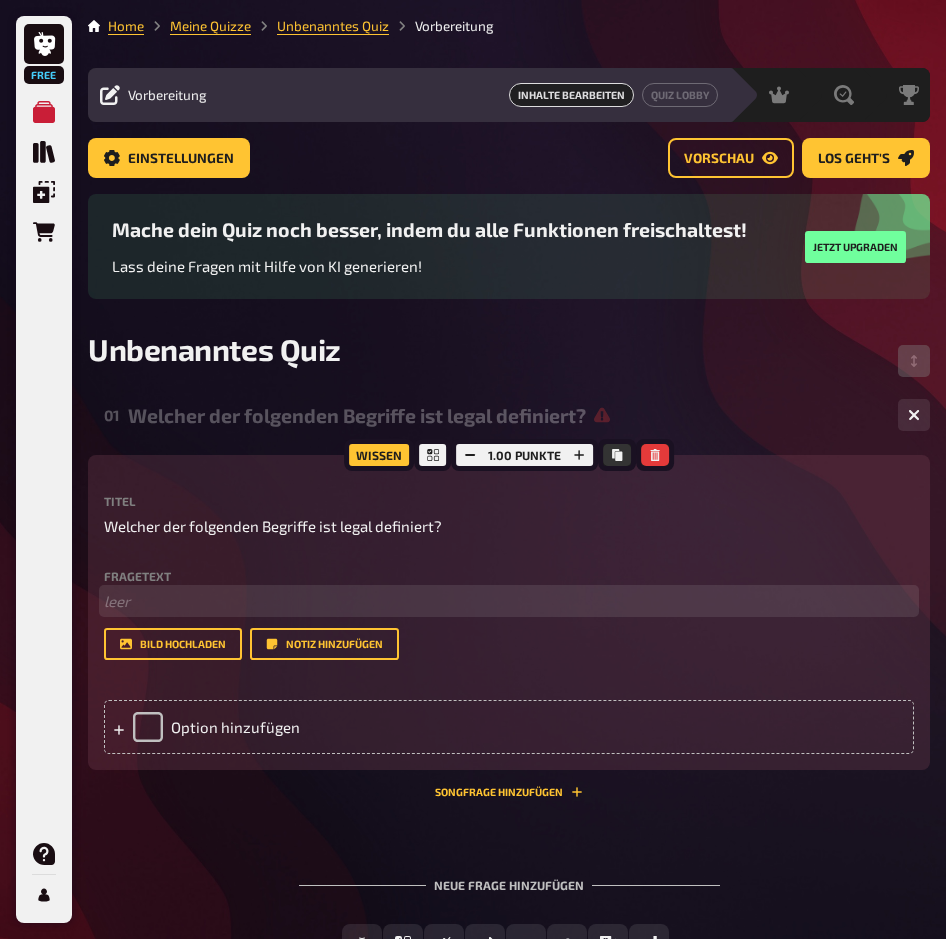 click on "﻿ leer" at bounding box center [509, 601] 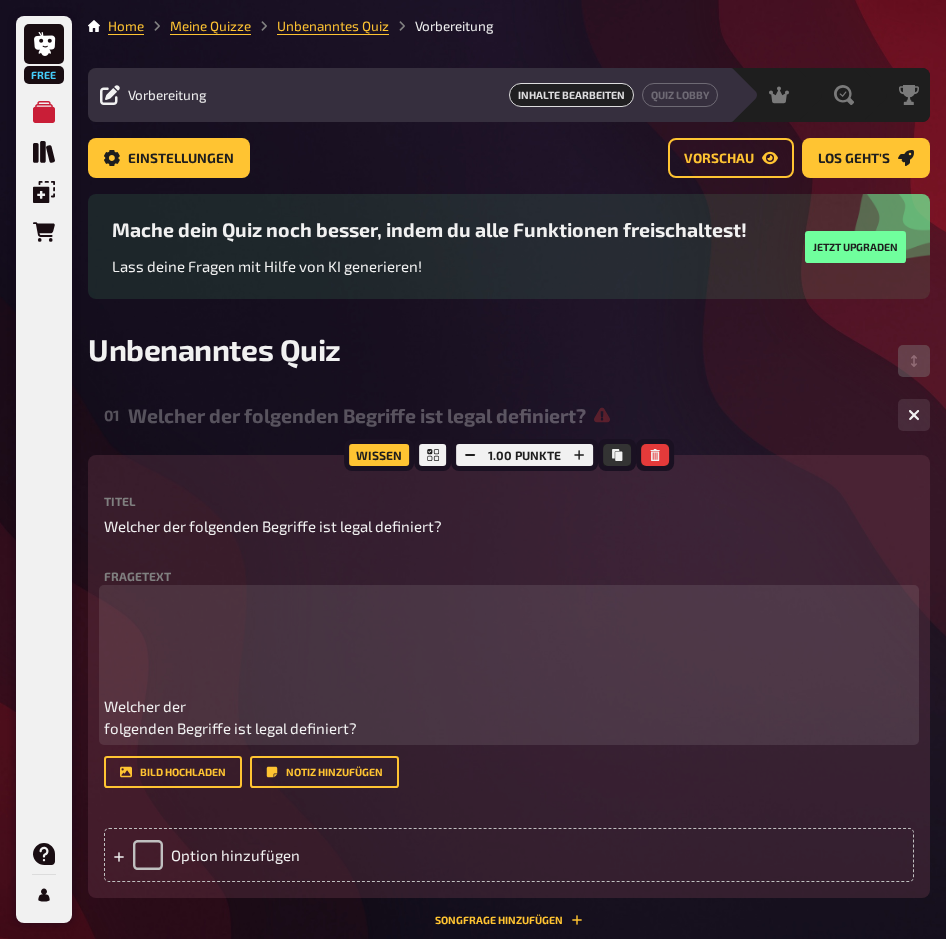 click on "Welcher der
folgenden Begriffe ist legal definiert?" at bounding box center [104, 668] 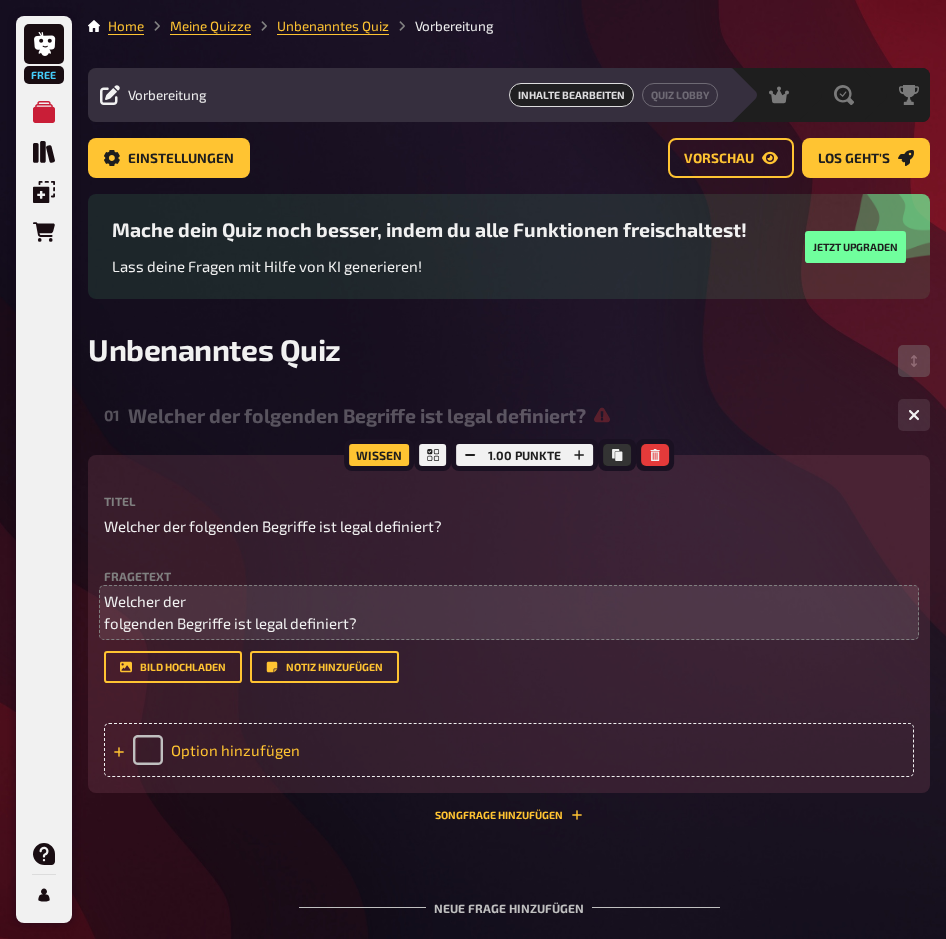 click on "Option hinzufügen" at bounding box center (509, 750) 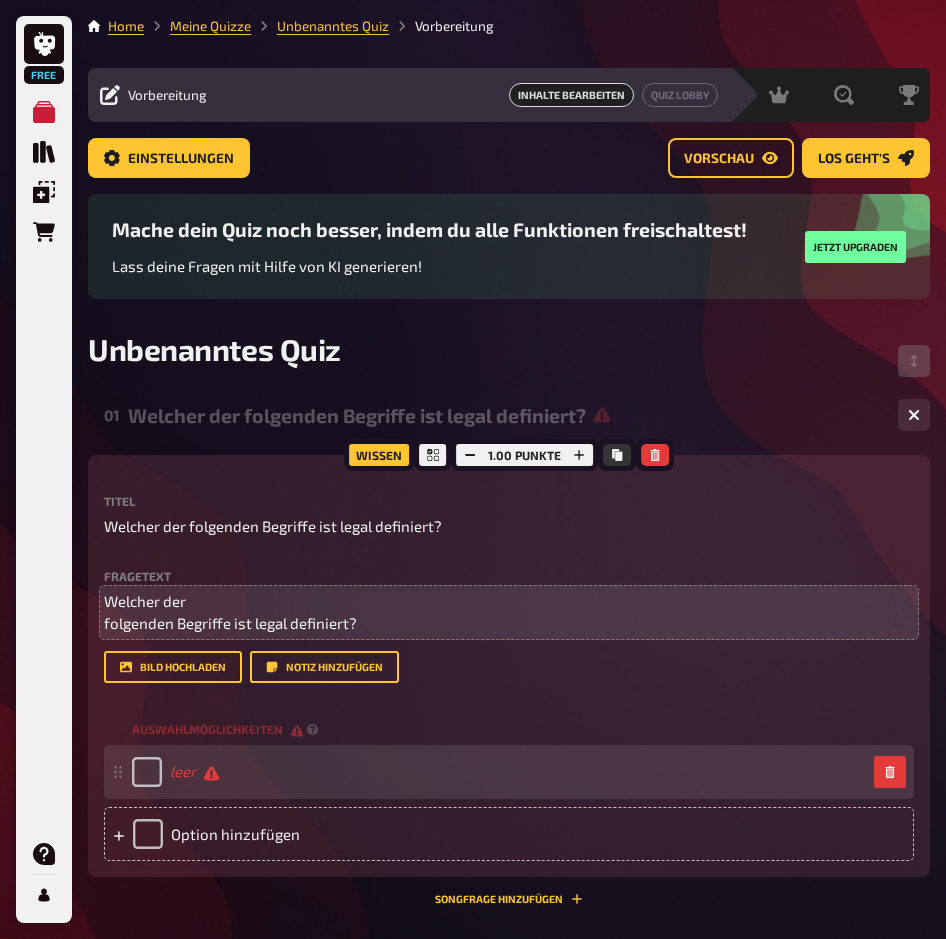 click on "leer" at bounding box center (499, 772) 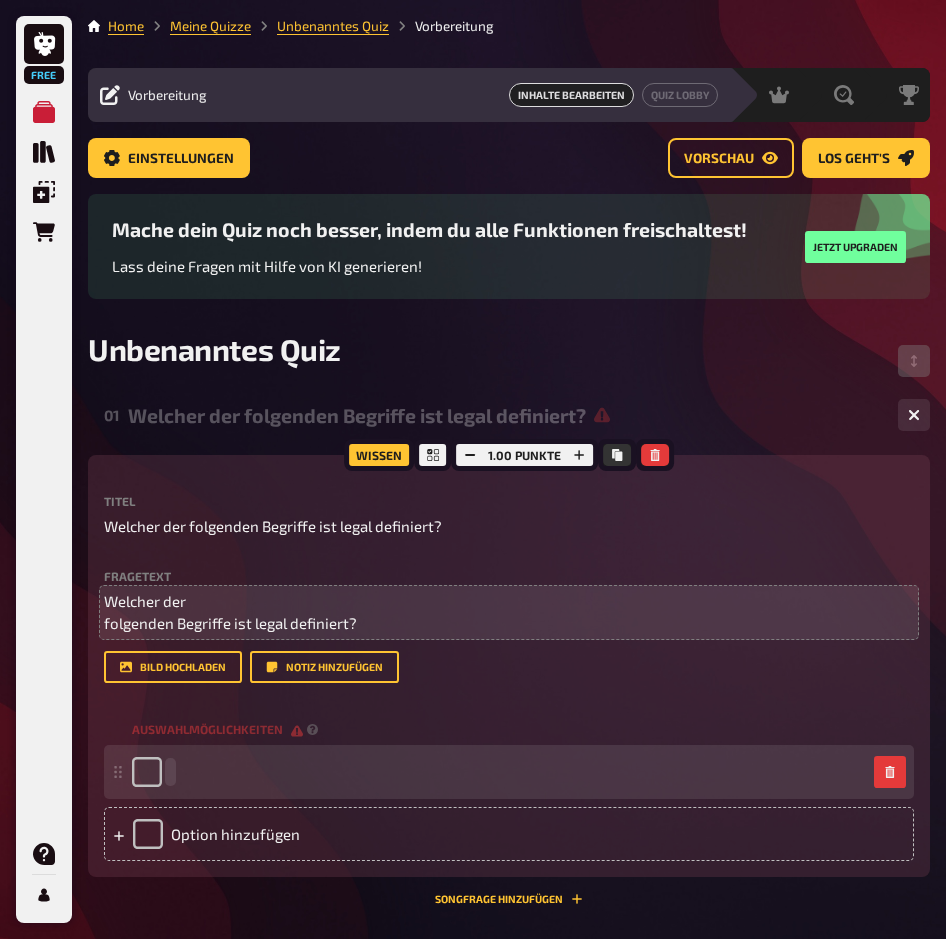 drag, startPoint x: 254, startPoint y: 776, endPoint x: 190, endPoint y: 767, distance: 64.629715 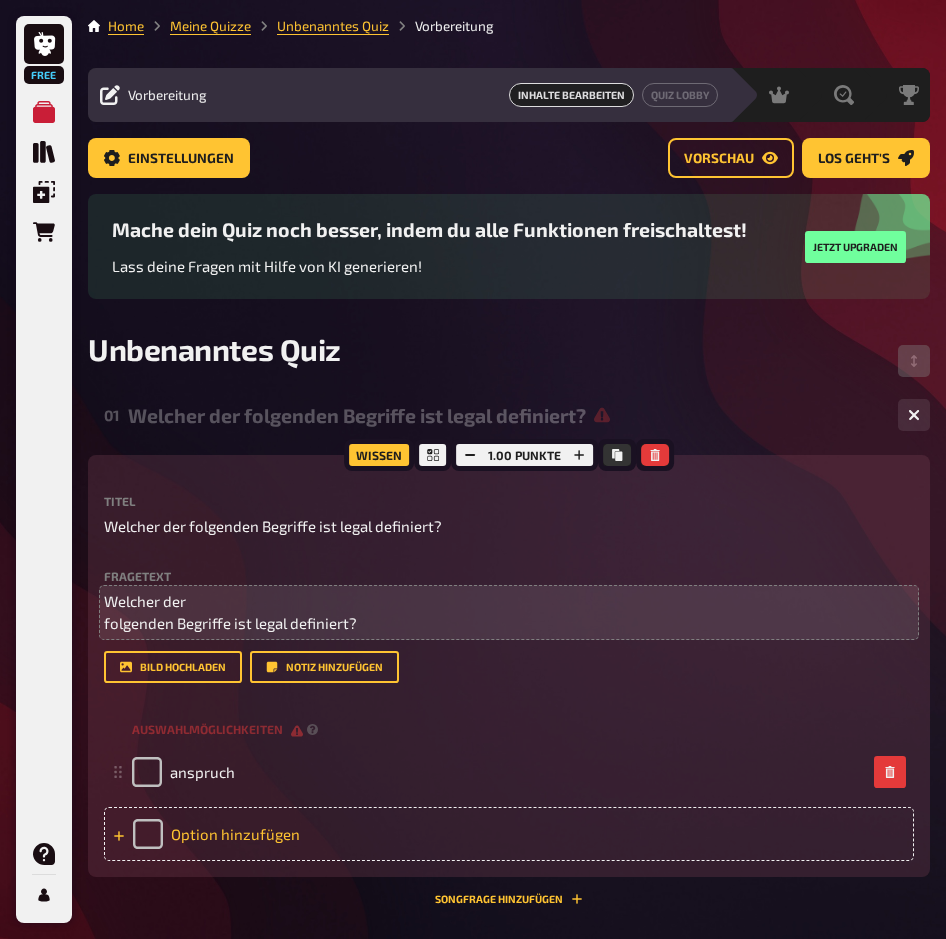 click on "Option hinzufügen" at bounding box center [509, 834] 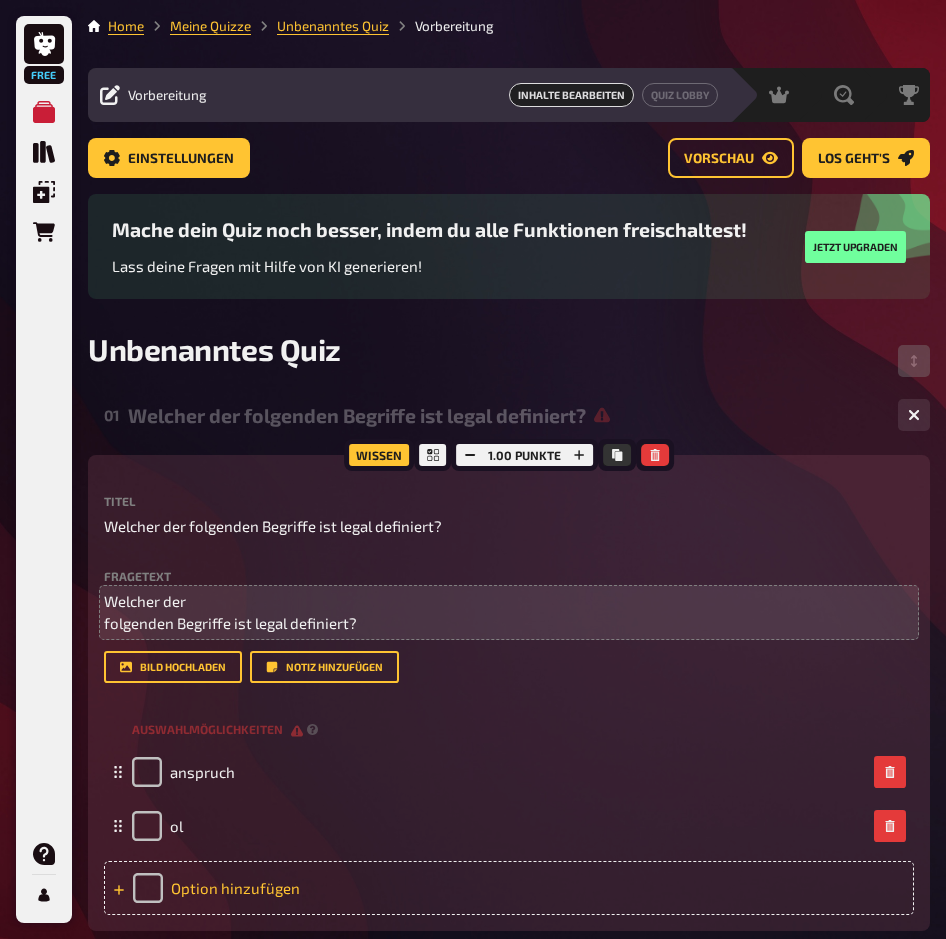 click on "Option hinzufügen" at bounding box center [509, 888] 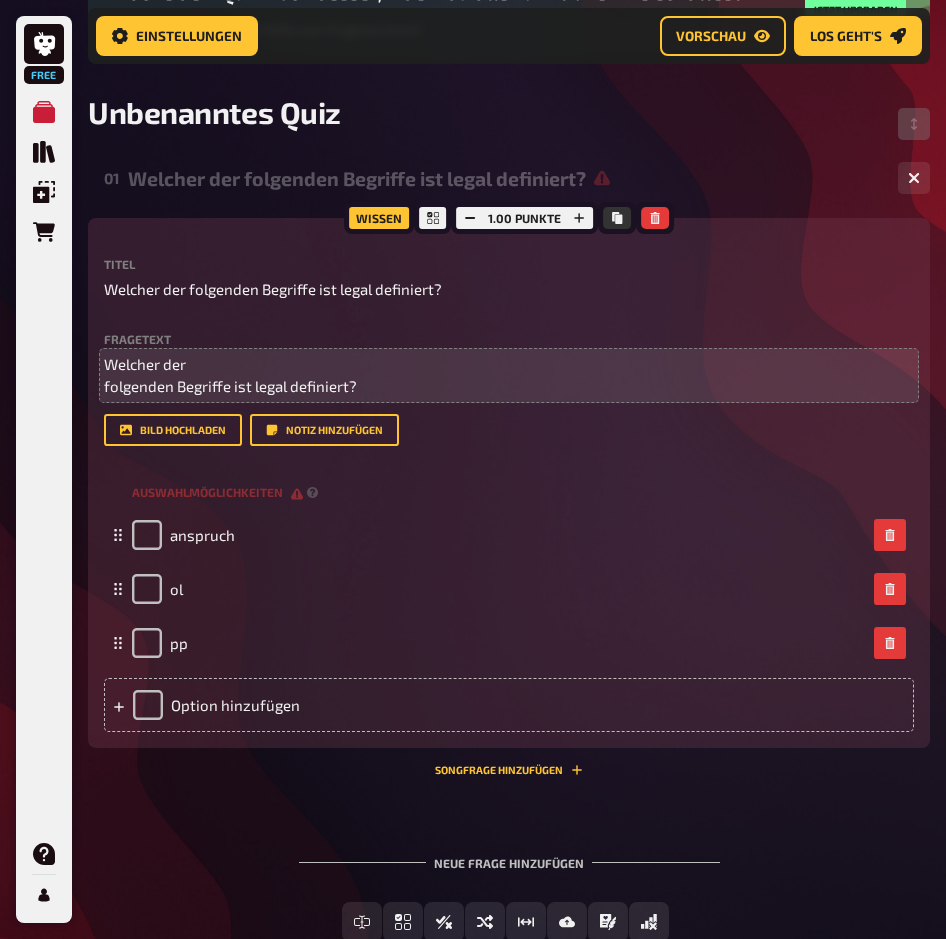 scroll, scrollTop: 254, scrollLeft: 0, axis: vertical 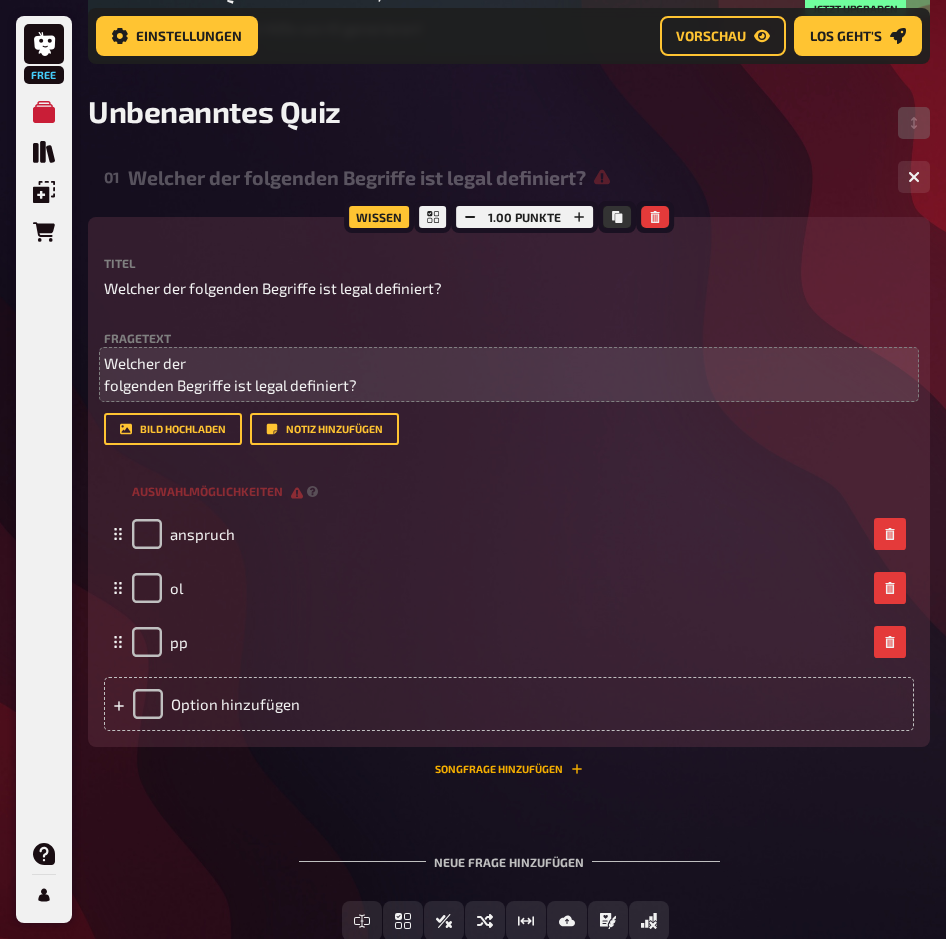 click on "Songfrage hinzufügen" at bounding box center [509, 769] 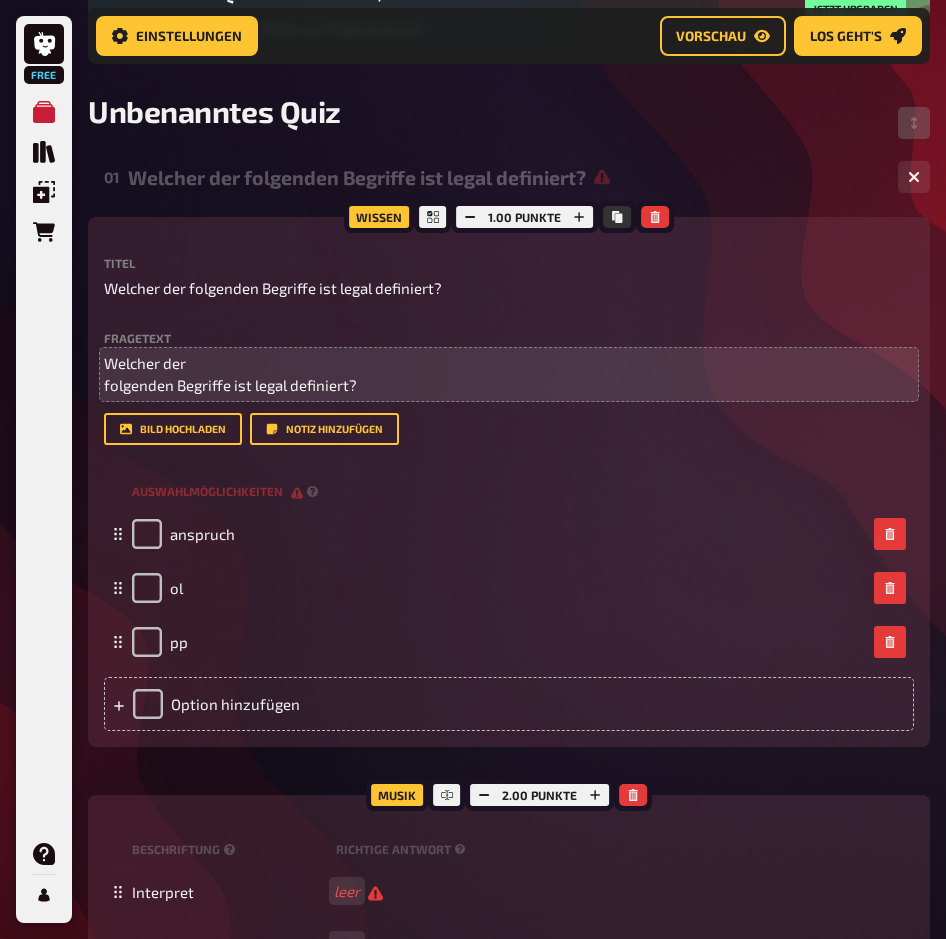 click at bounding box center [633, 795] 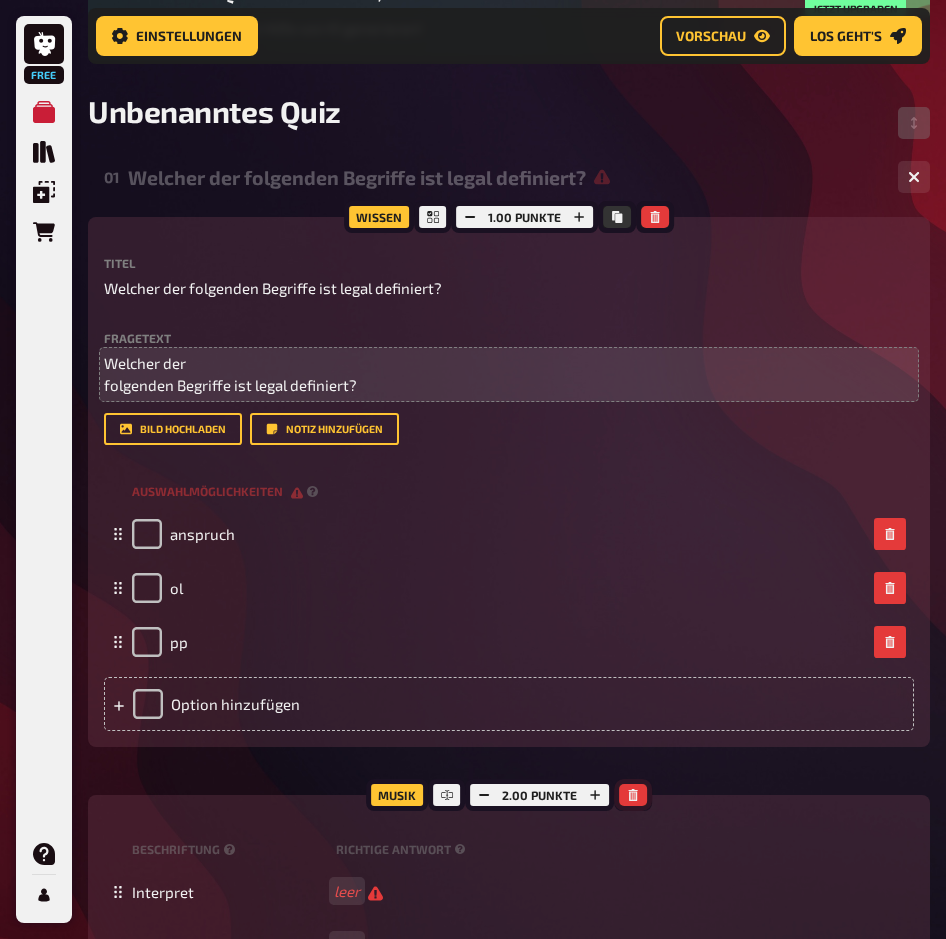 click at bounding box center [633, 795] 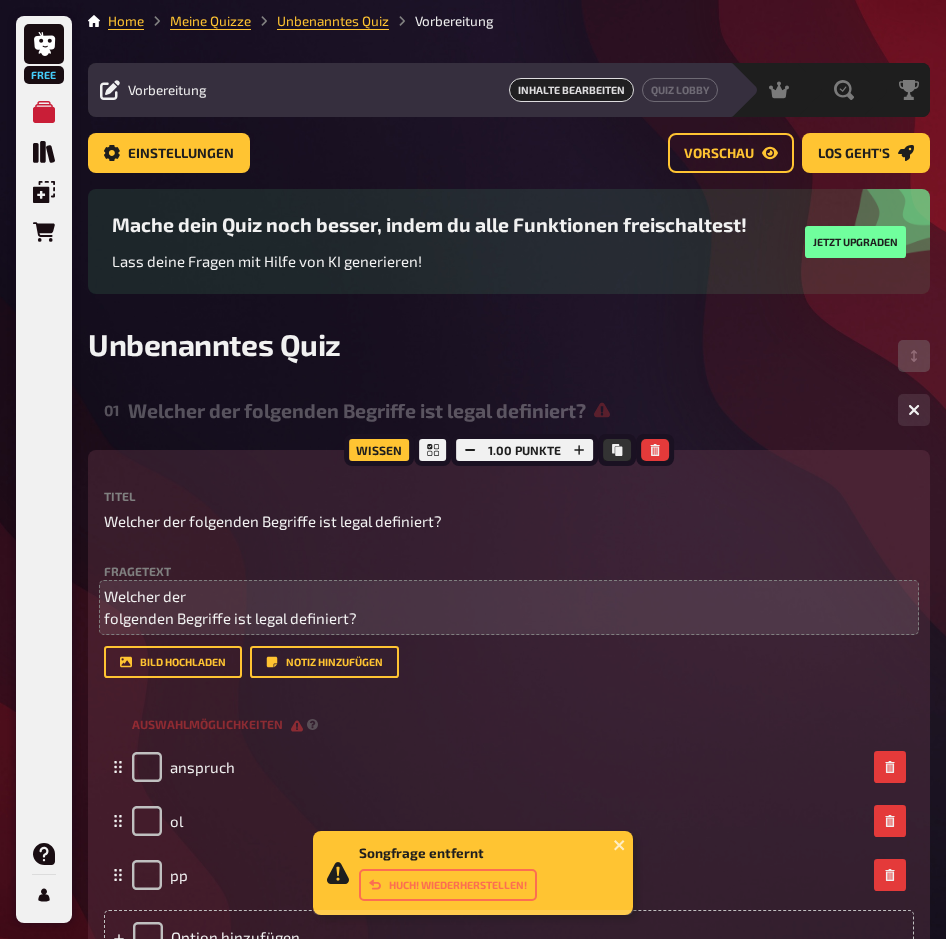scroll, scrollTop: 0, scrollLeft: 0, axis: both 